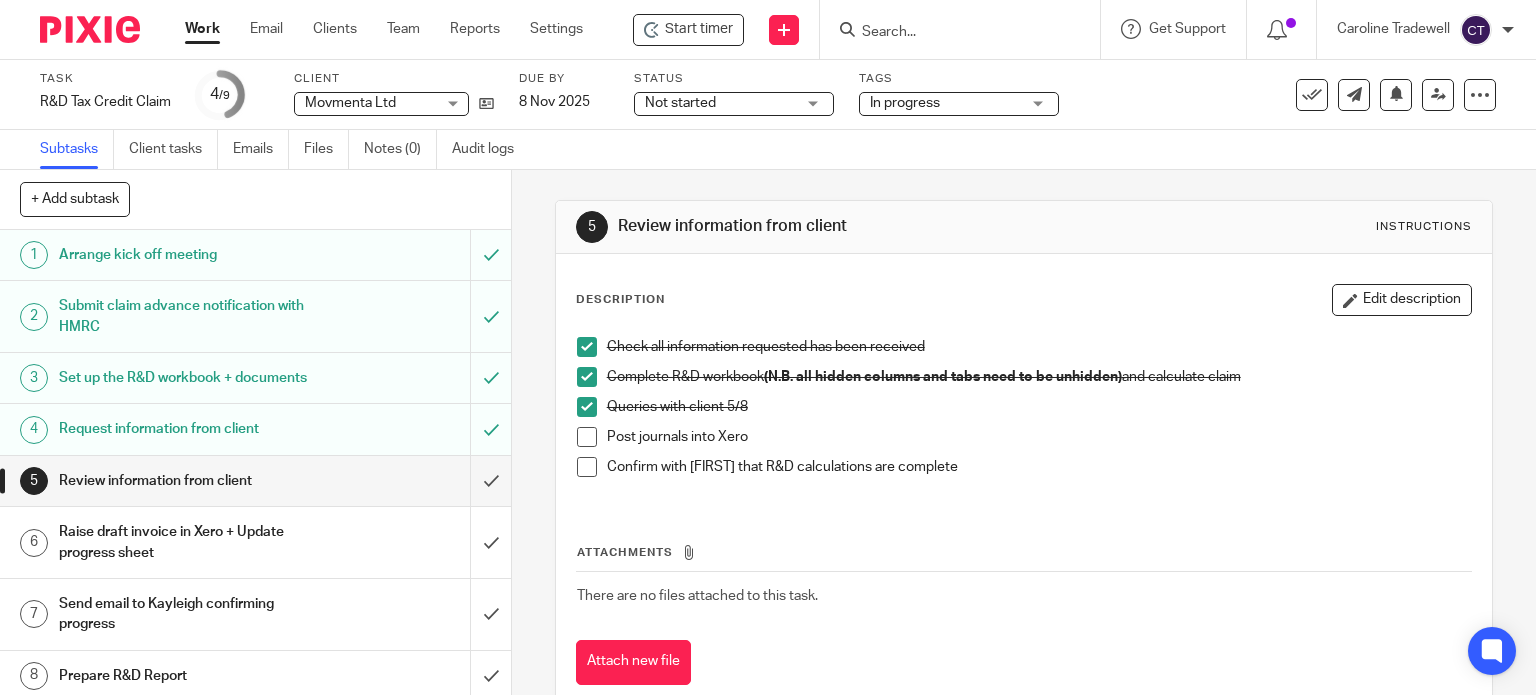 scroll, scrollTop: 0, scrollLeft: 0, axis: both 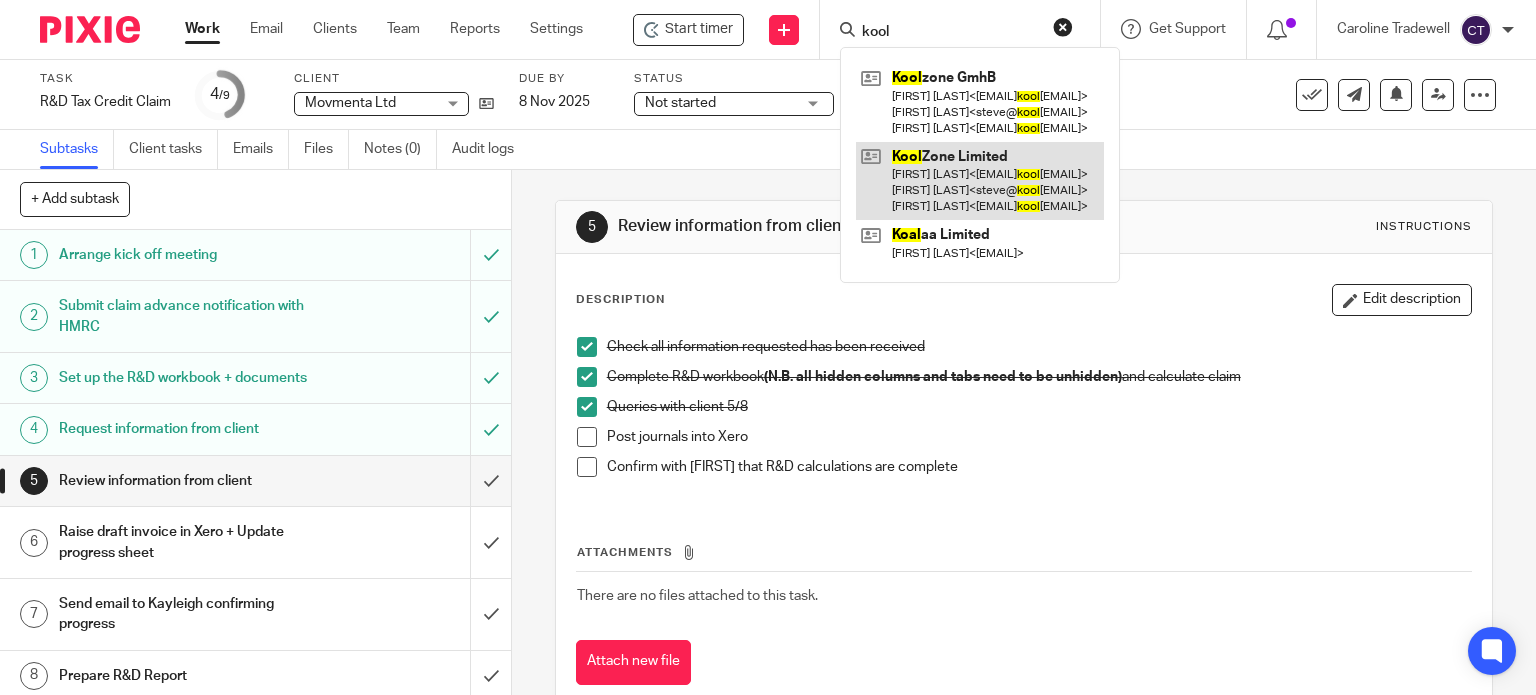 type on "kool" 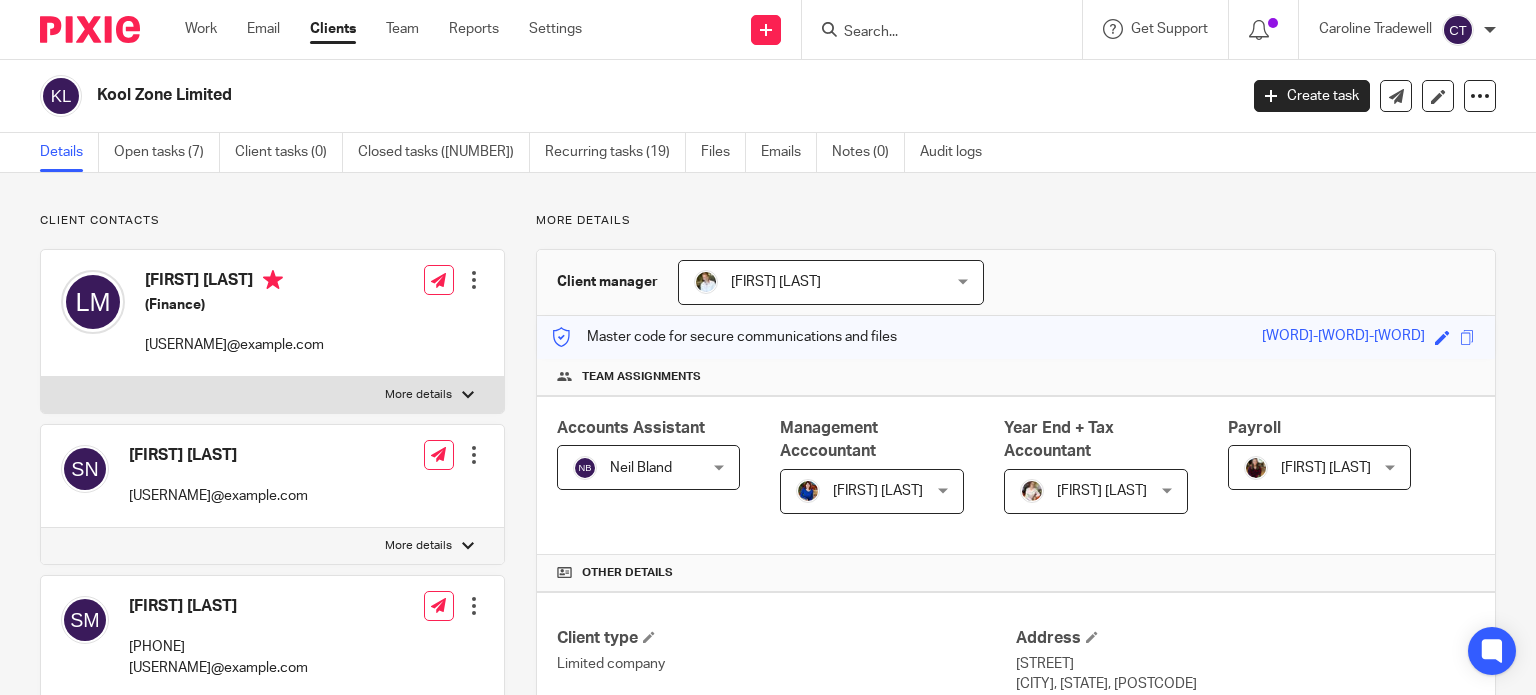 scroll, scrollTop: 0, scrollLeft: 0, axis: both 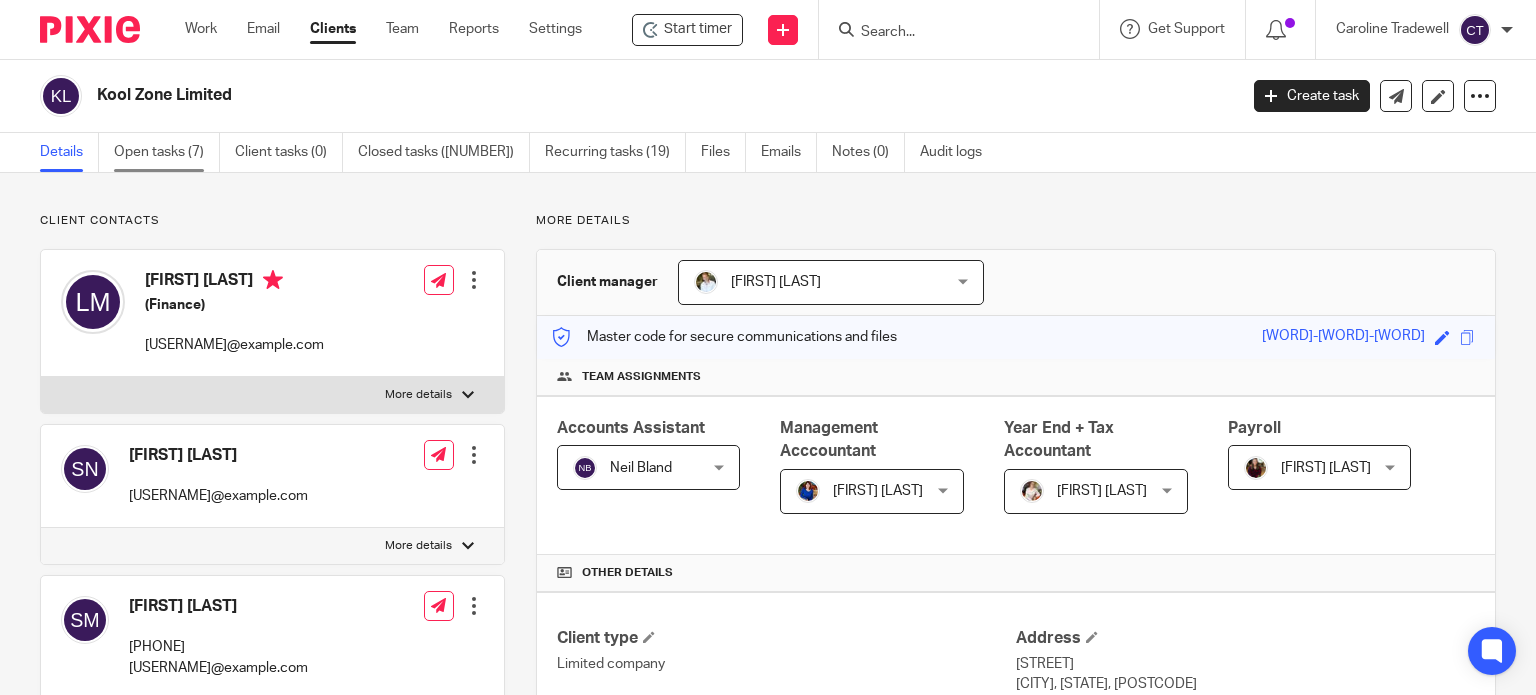 click on "Open tasks (7)" at bounding box center [167, 152] 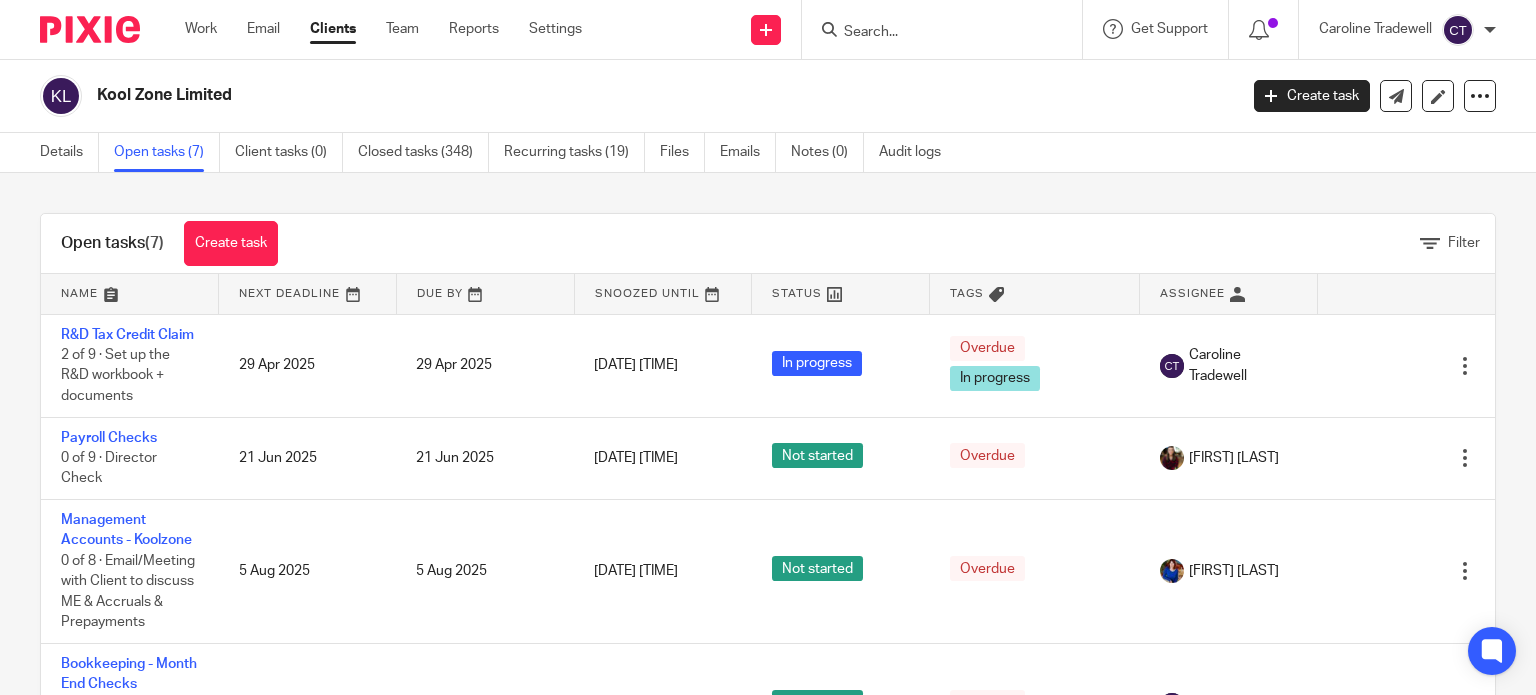 scroll, scrollTop: 0, scrollLeft: 0, axis: both 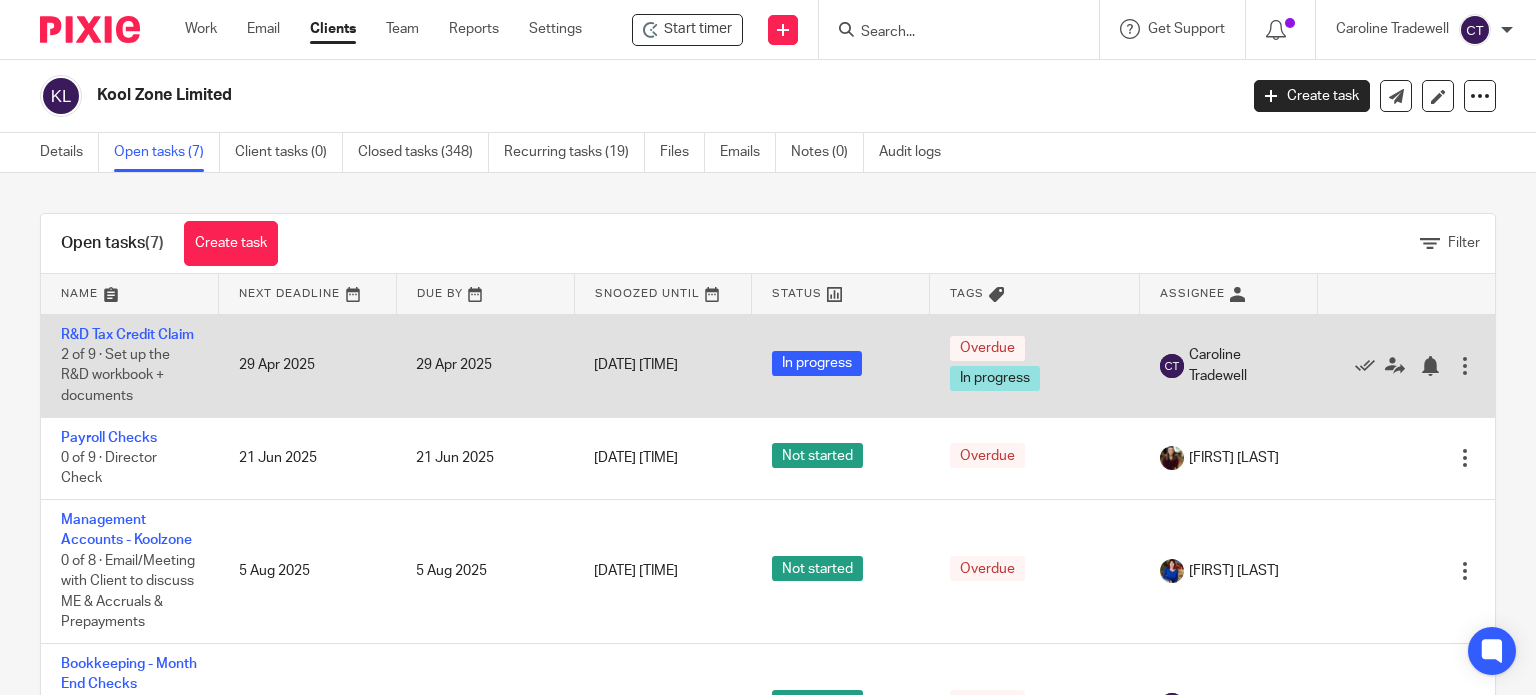 click on "R&D Tax Credit Claim
2
of
9 ·
Set up the R&D workbook + documents" at bounding box center (130, 365) 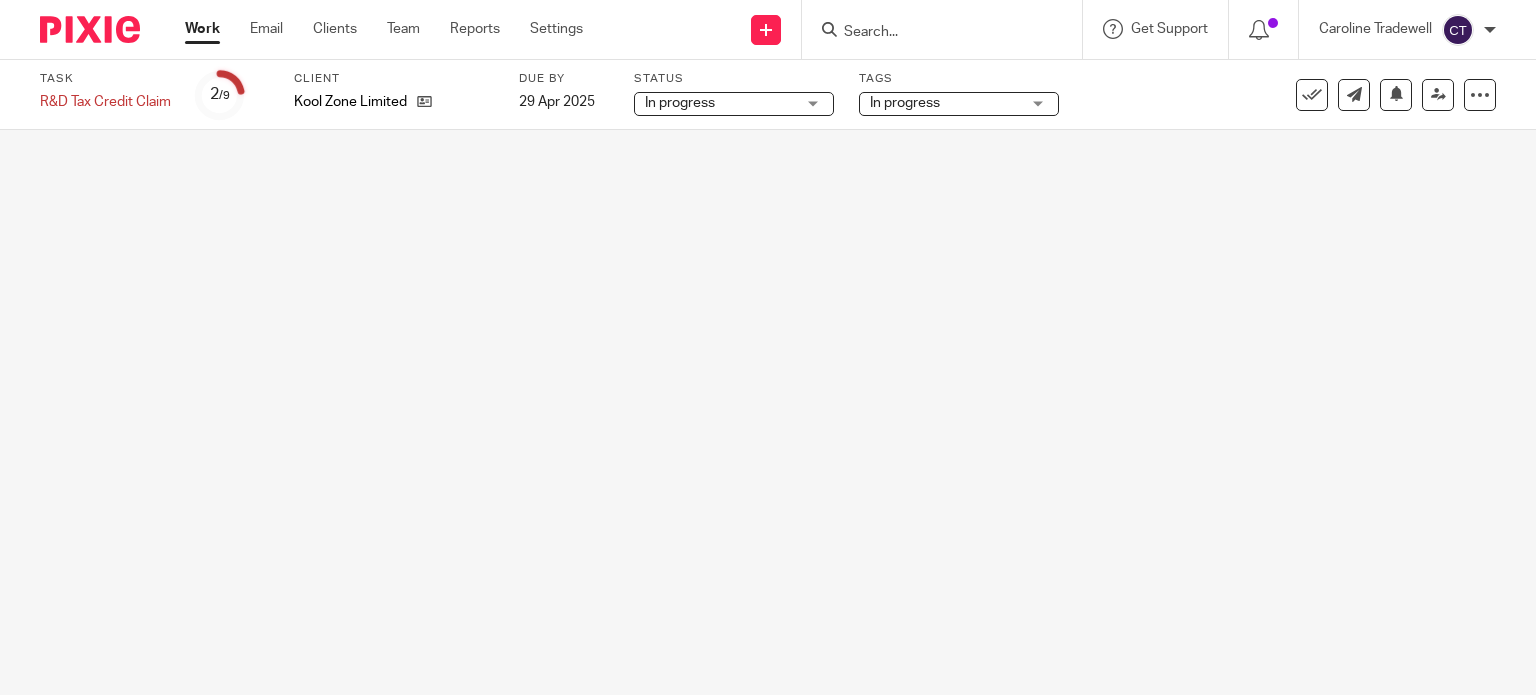 scroll, scrollTop: 0, scrollLeft: 0, axis: both 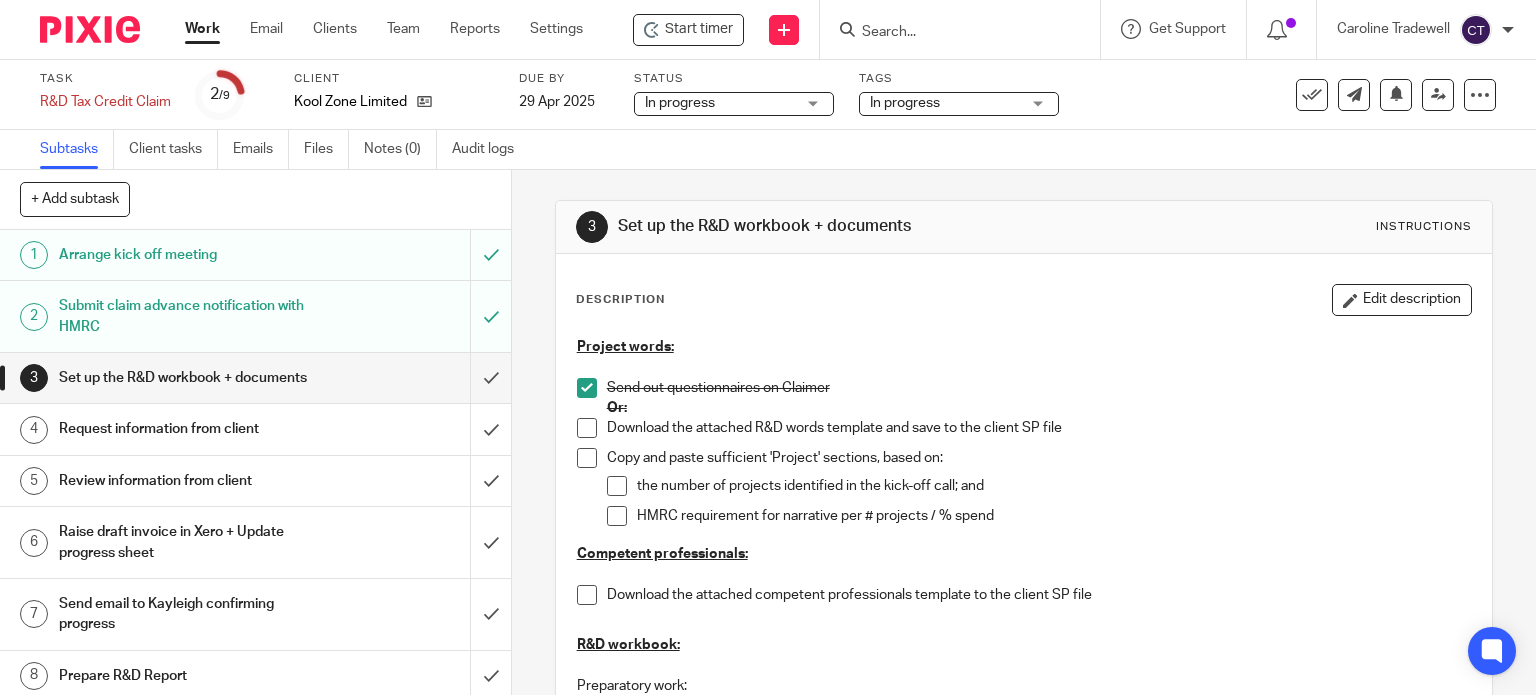 click on "Download the attached R&D words template and save to the client SP file" at bounding box center (1039, 428) 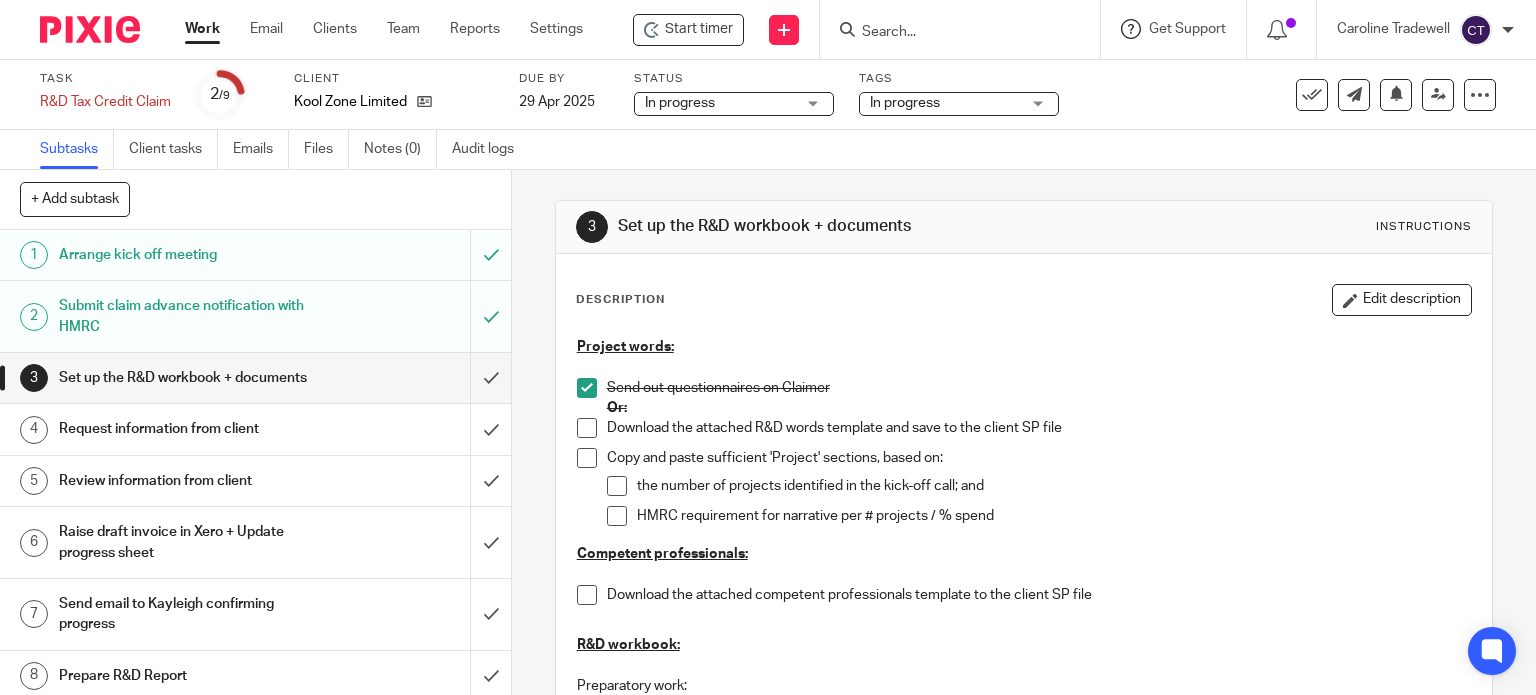 scroll, scrollTop: 0, scrollLeft: 0, axis: both 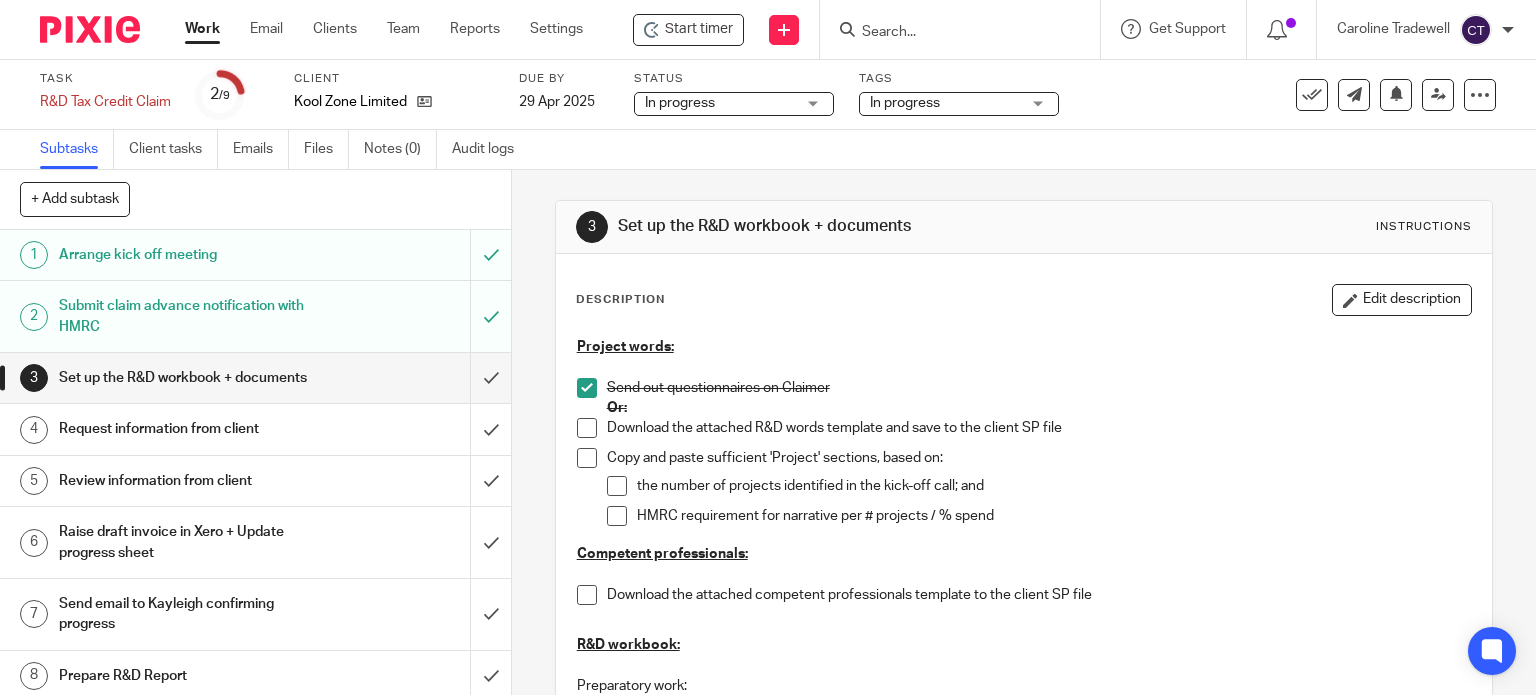 click at bounding box center (950, 33) 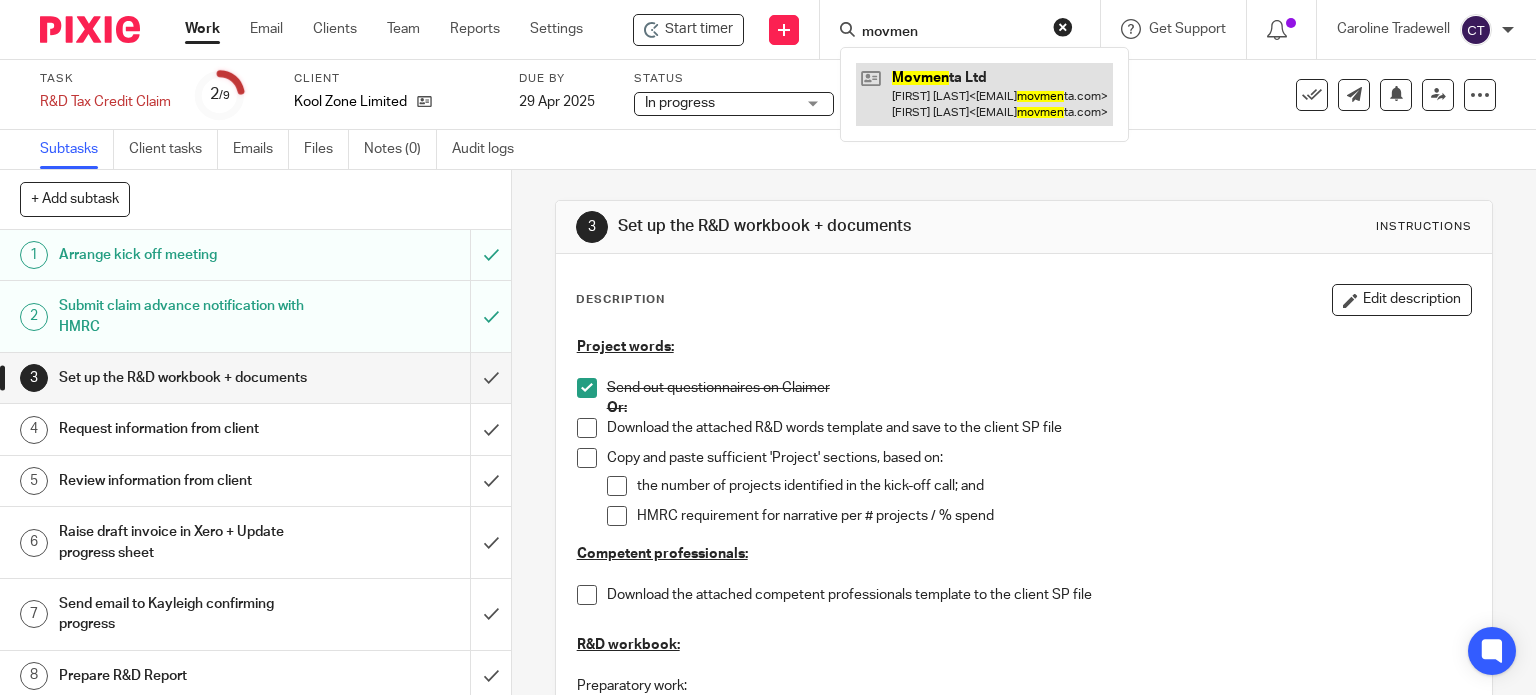 type on "movmen" 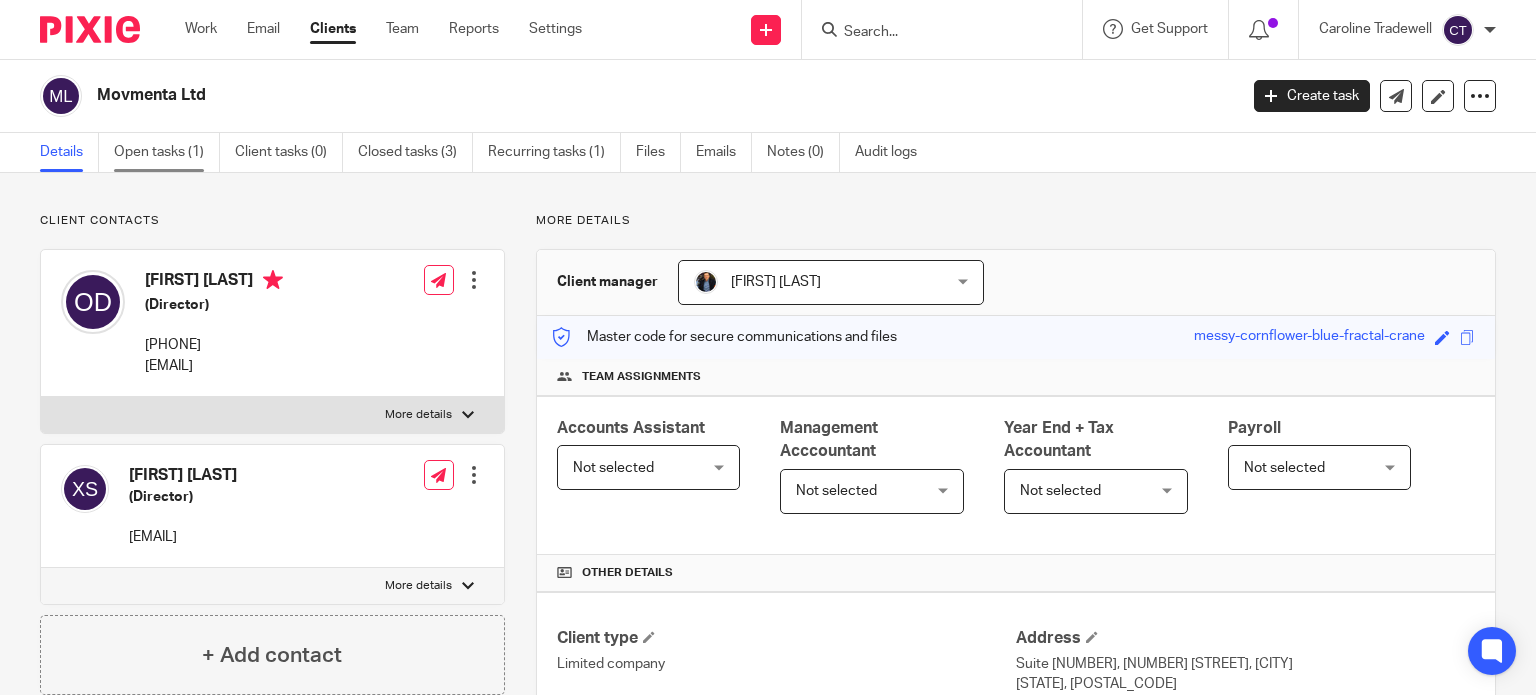 scroll, scrollTop: 0, scrollLeft: 0, axis: both 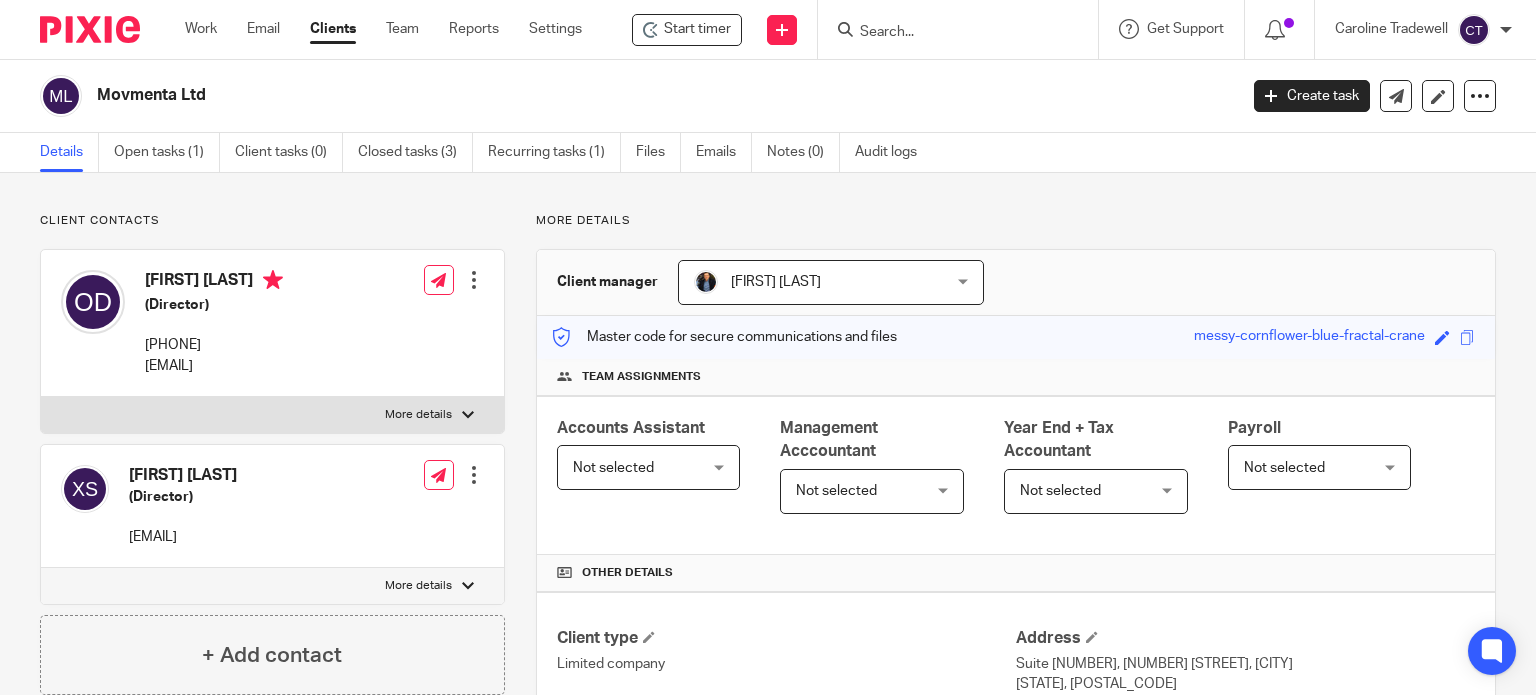 drag, startPoint x: 169, startPoint y: 154, endPoint x: 168, endPoint y: 174, distance: 20.024984 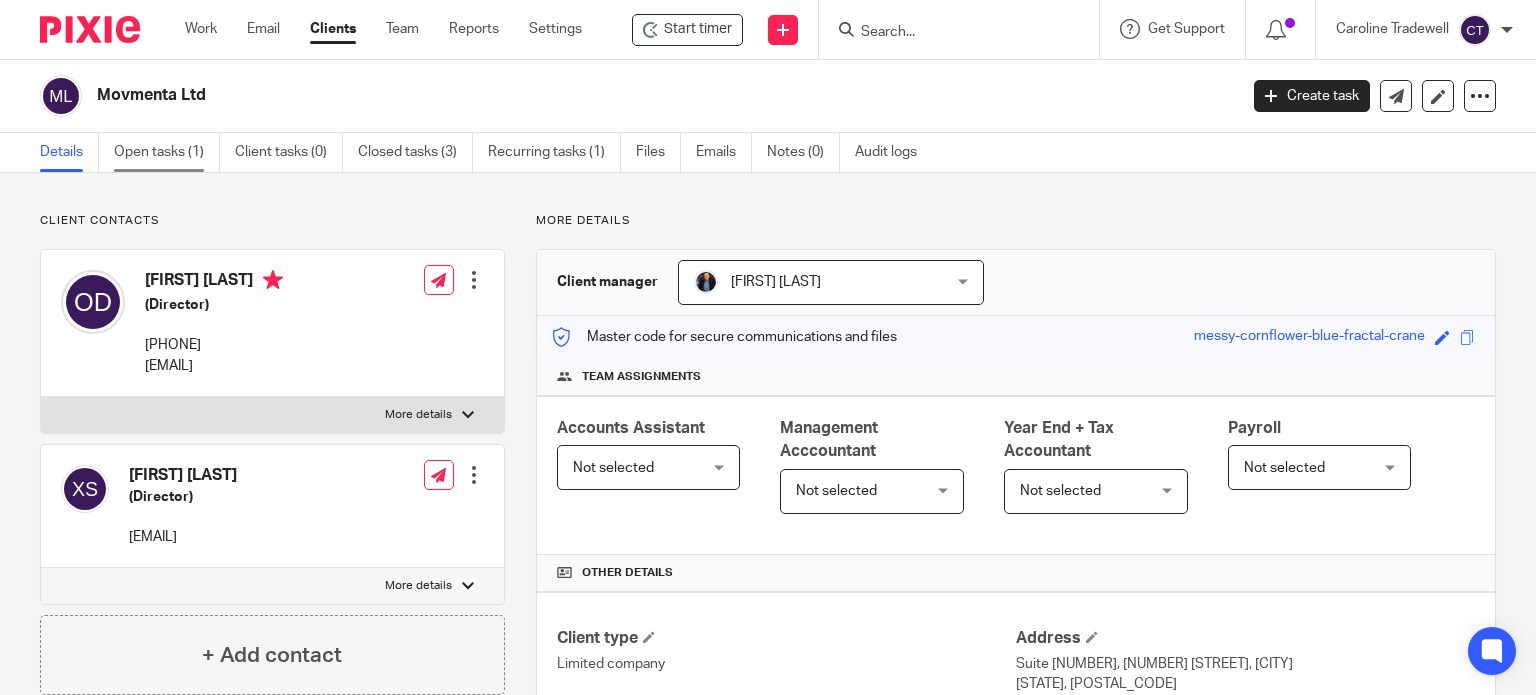 click on "Open tasks (1)" at bounding box center (167, 152) 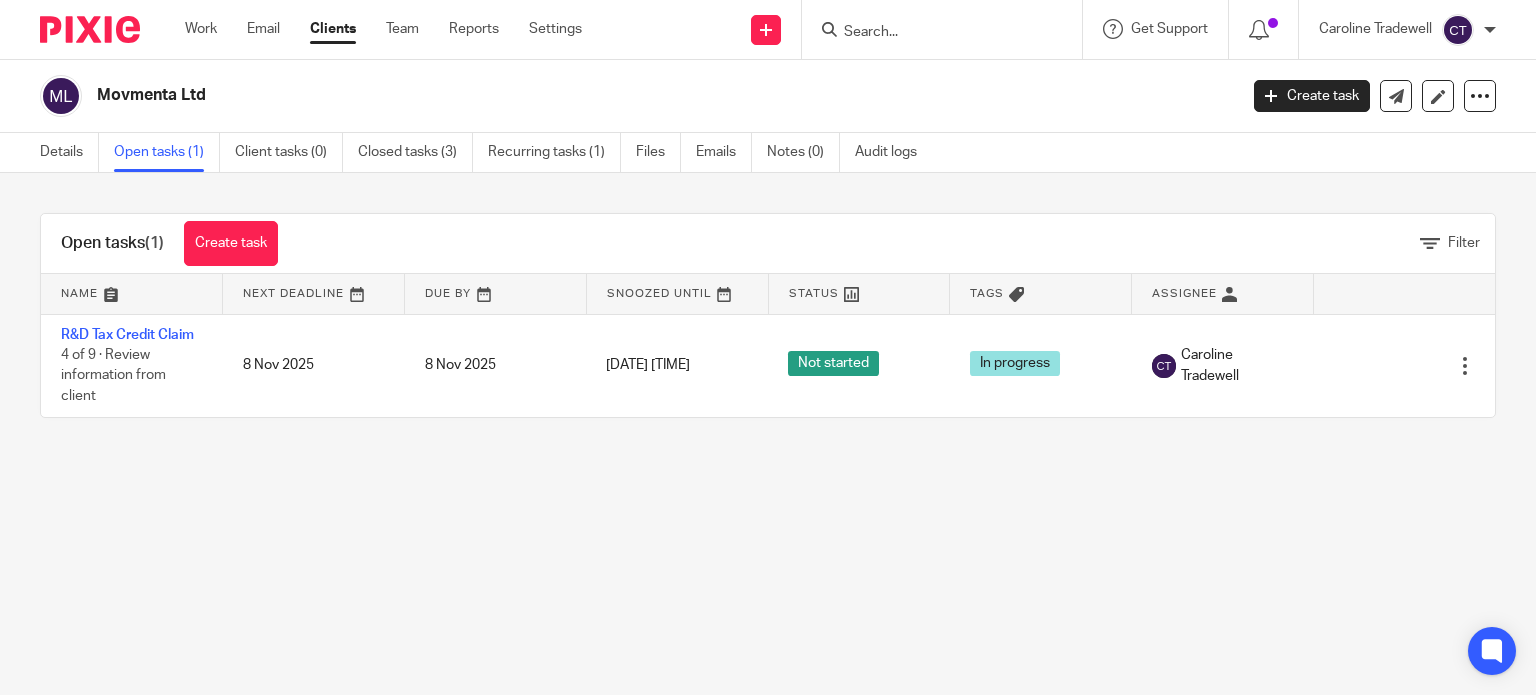 scroll, scrollTop: 0, scrollLeft: 0, axis: both 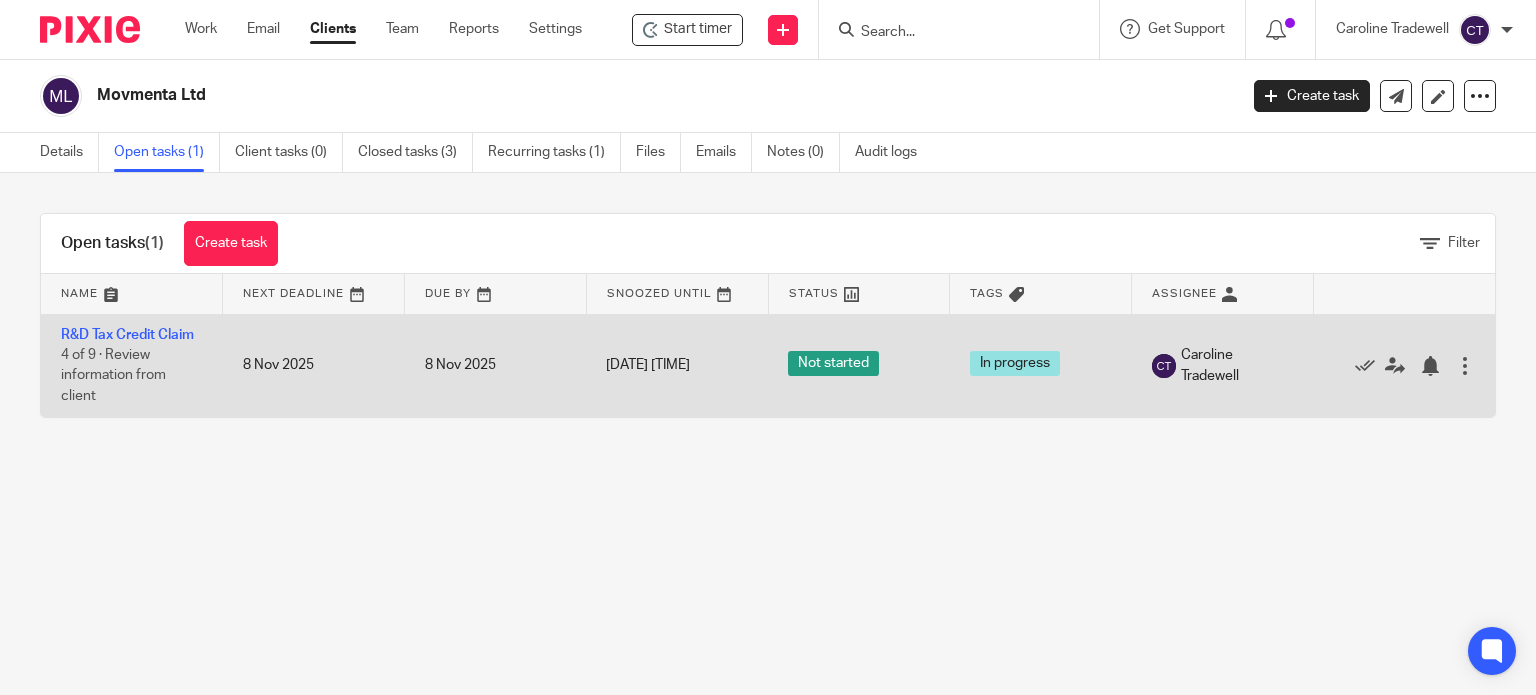 click on "R&D Tax Credit Claim
4
of
9 ·
Review information from client" at bounding box center [132, 365] 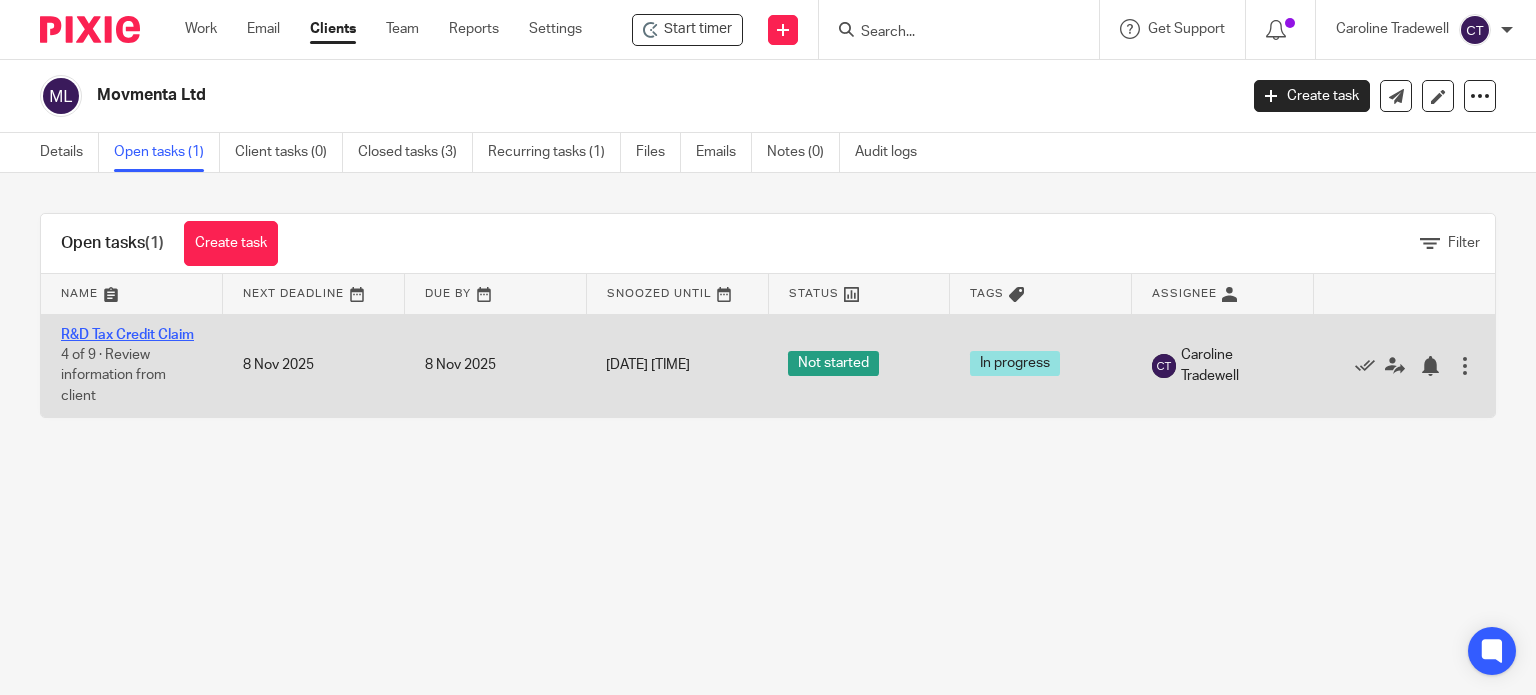 click on "R&D Tax Credit Claim" at bounding box center [127, 335] 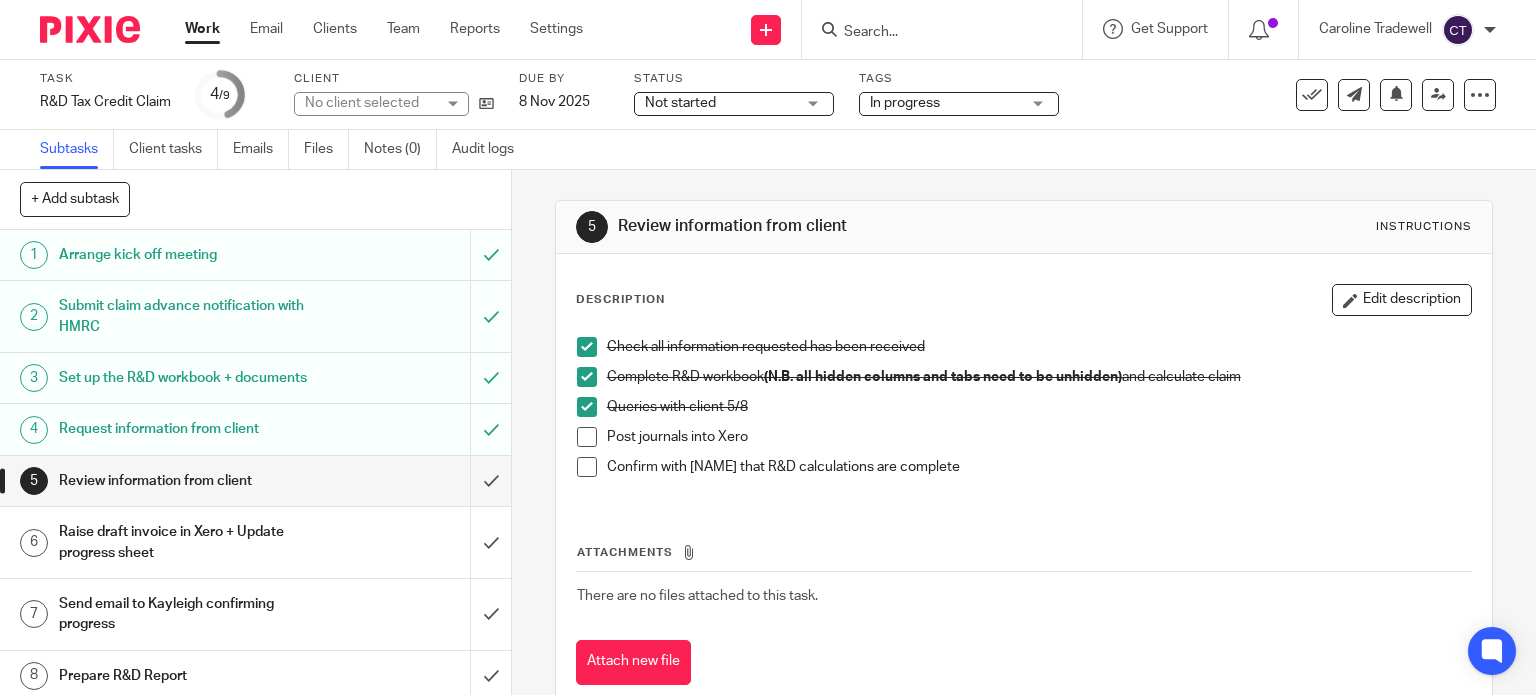 scroll, scrollTop: 0, scrollLeft: 0, axis: both 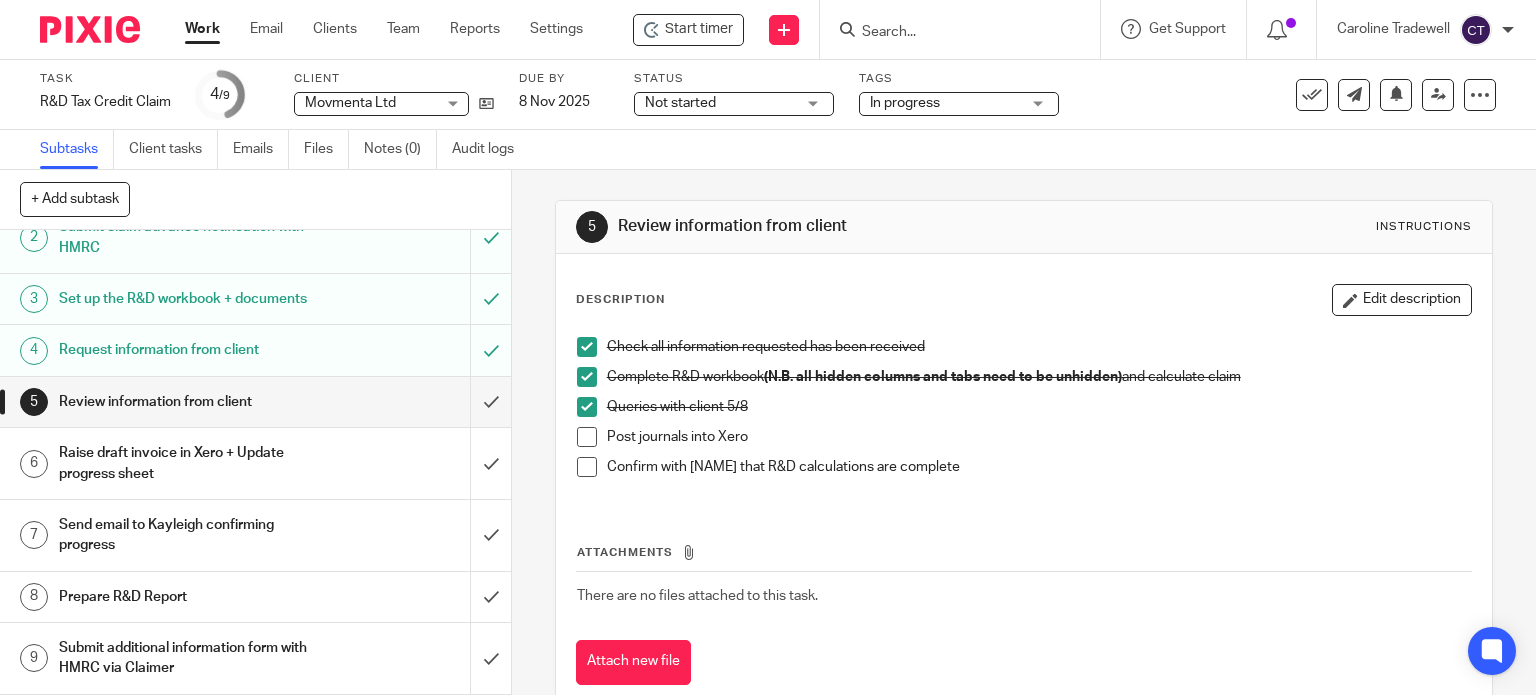 click on "Raise draft invoice in Xero + Update progress sheet" at bounding box center [254, 463] 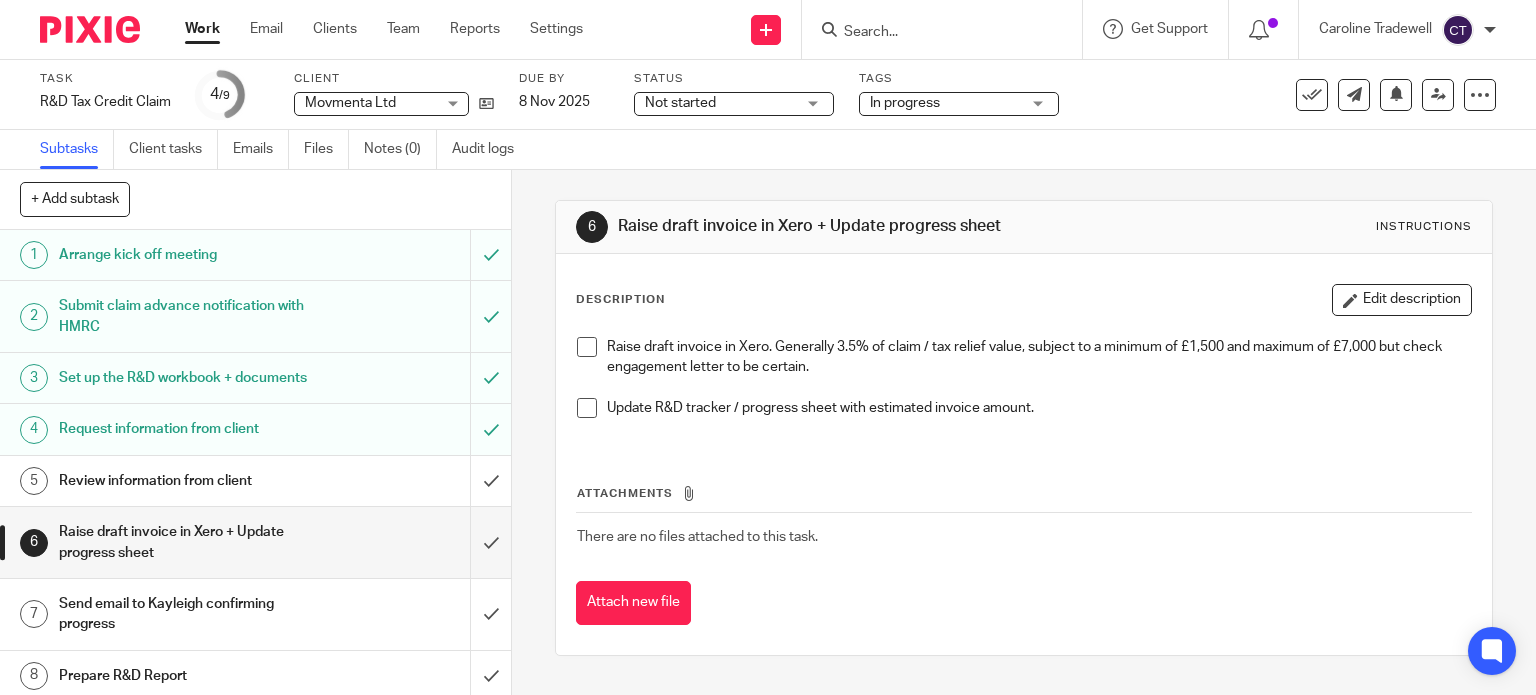 scroll, scrollTop: 0, scrollLeft: 0, axis: both 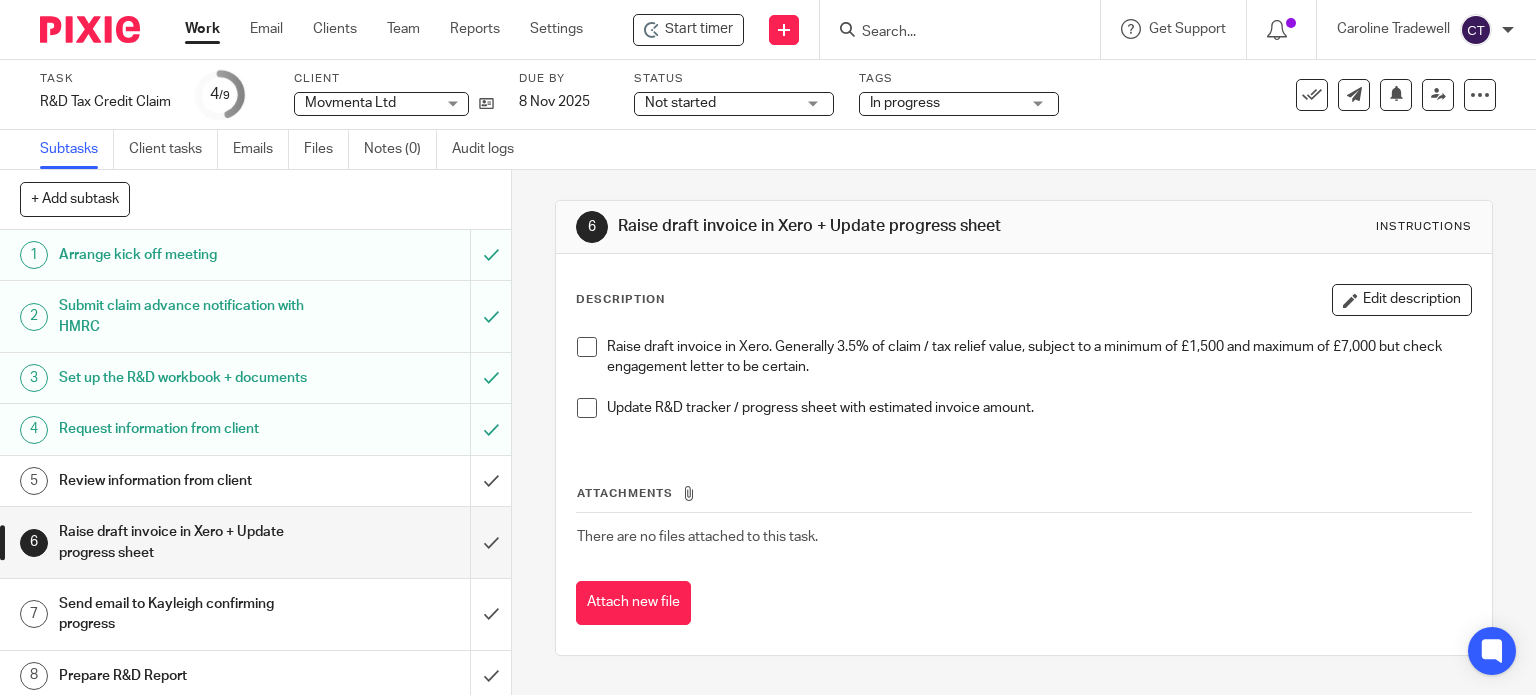 click at bounding box center [587, 408] 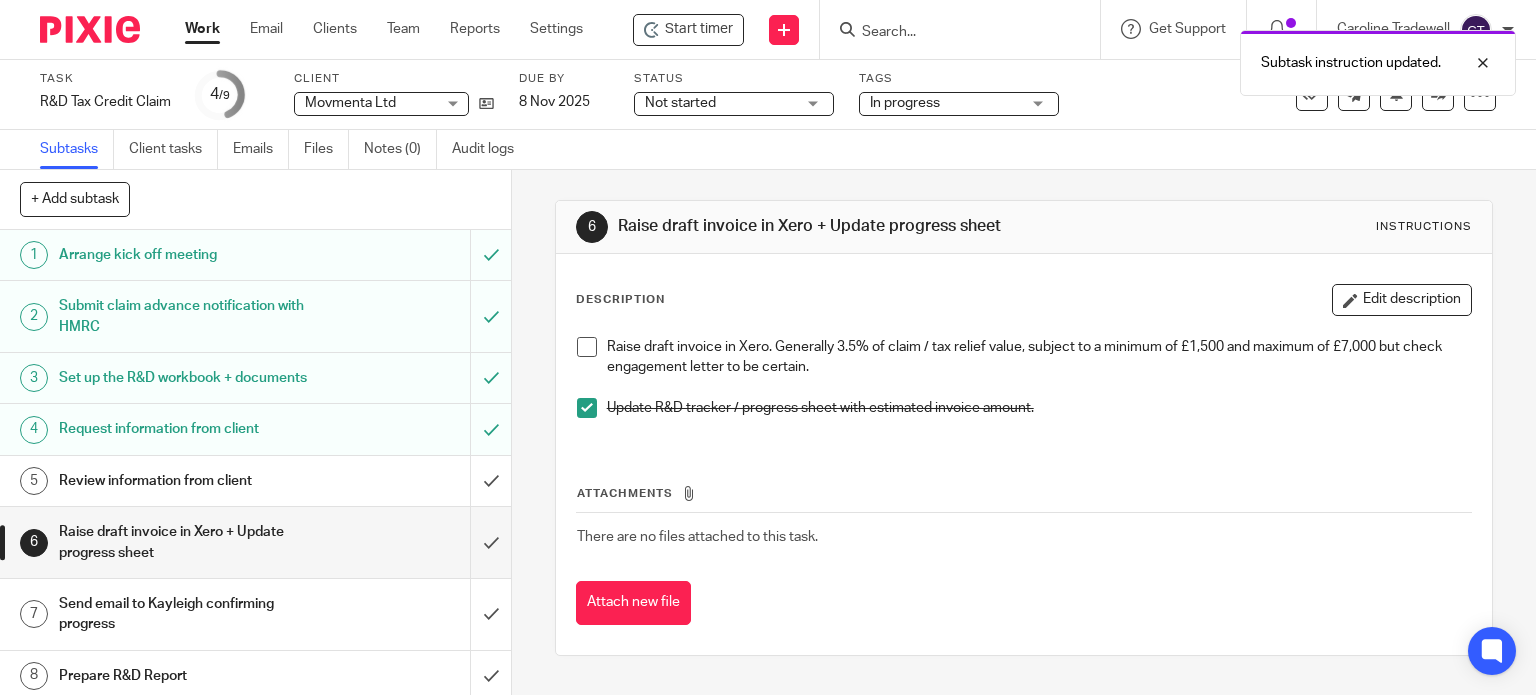 click at bounding box center (587, 347) 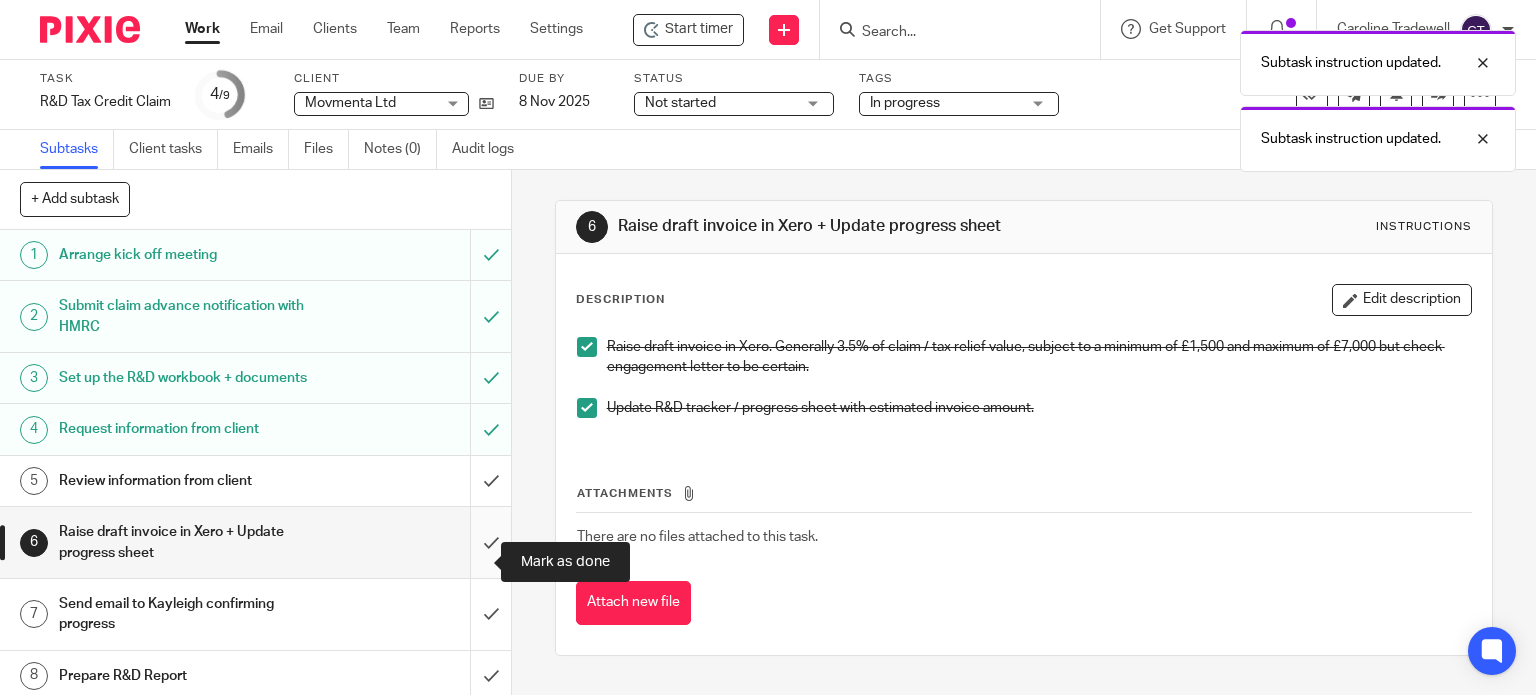 click at bounding box center (255, 542) 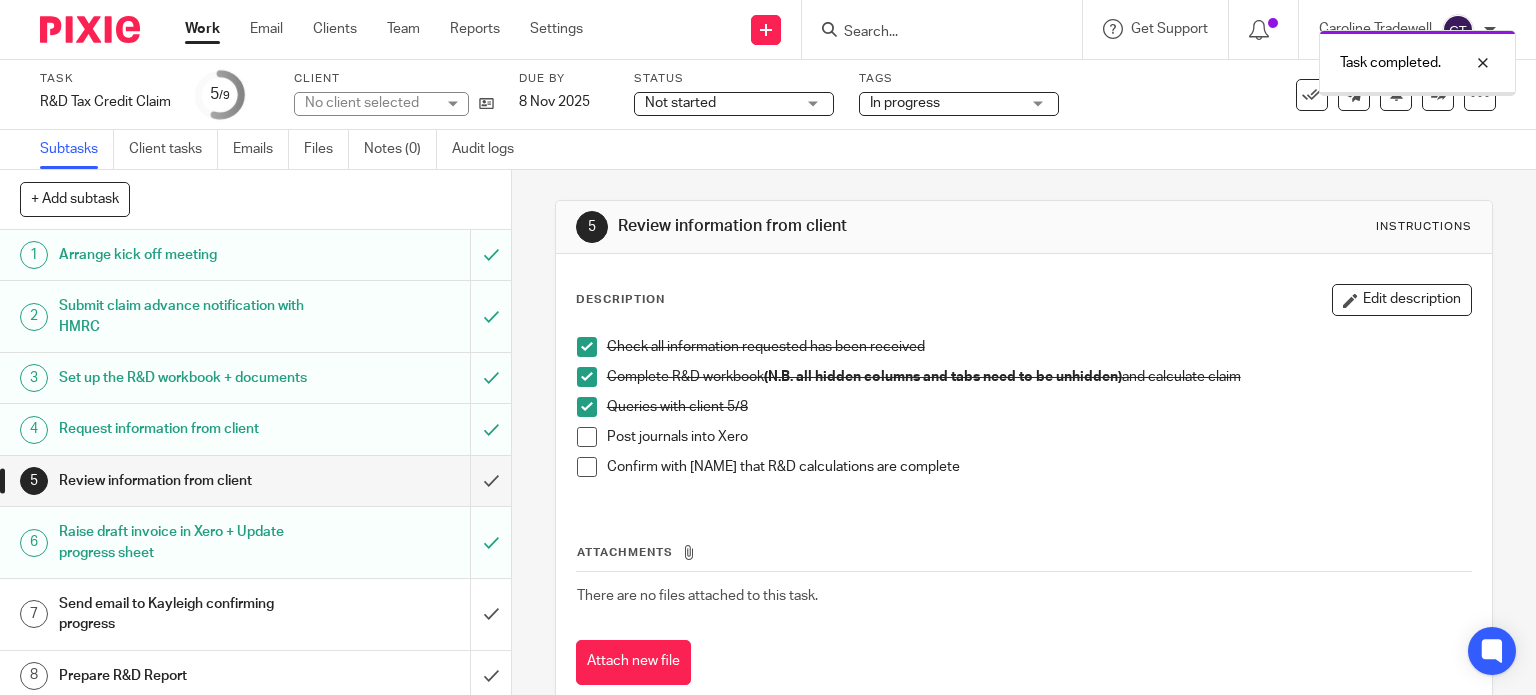 scroll, scrollTop: 0, scrollLeft: 0, axis: both 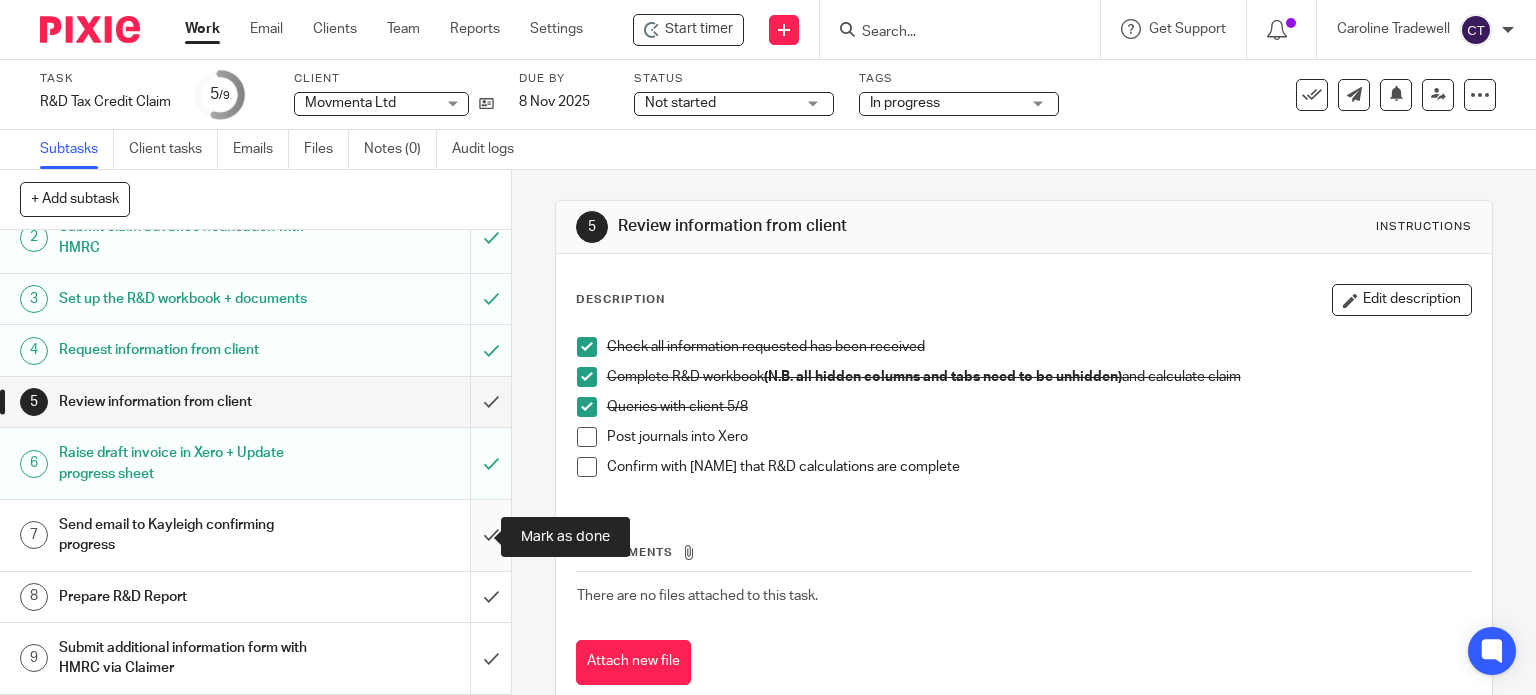 click at bounding box center (255, 535) 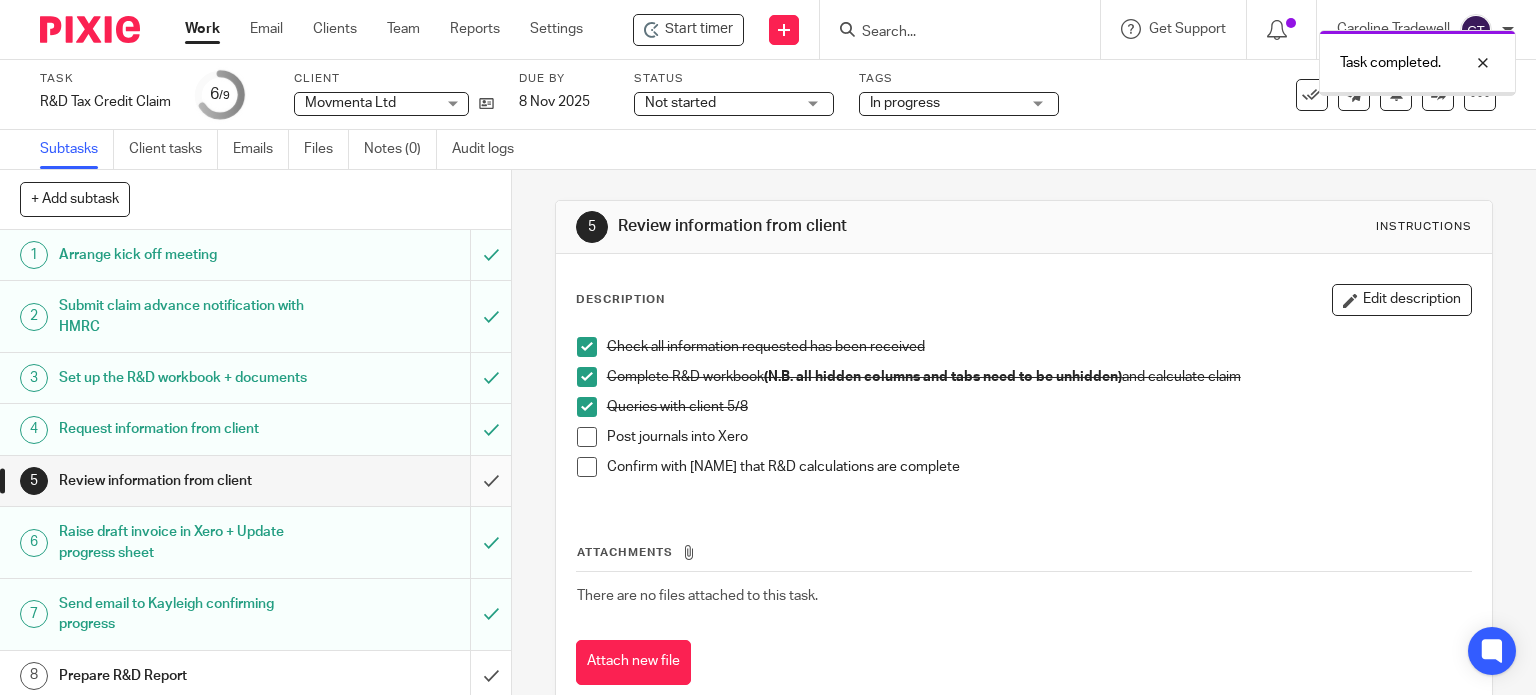 scroll, scrollTop: 0, scrollLeft: 0, axis: both 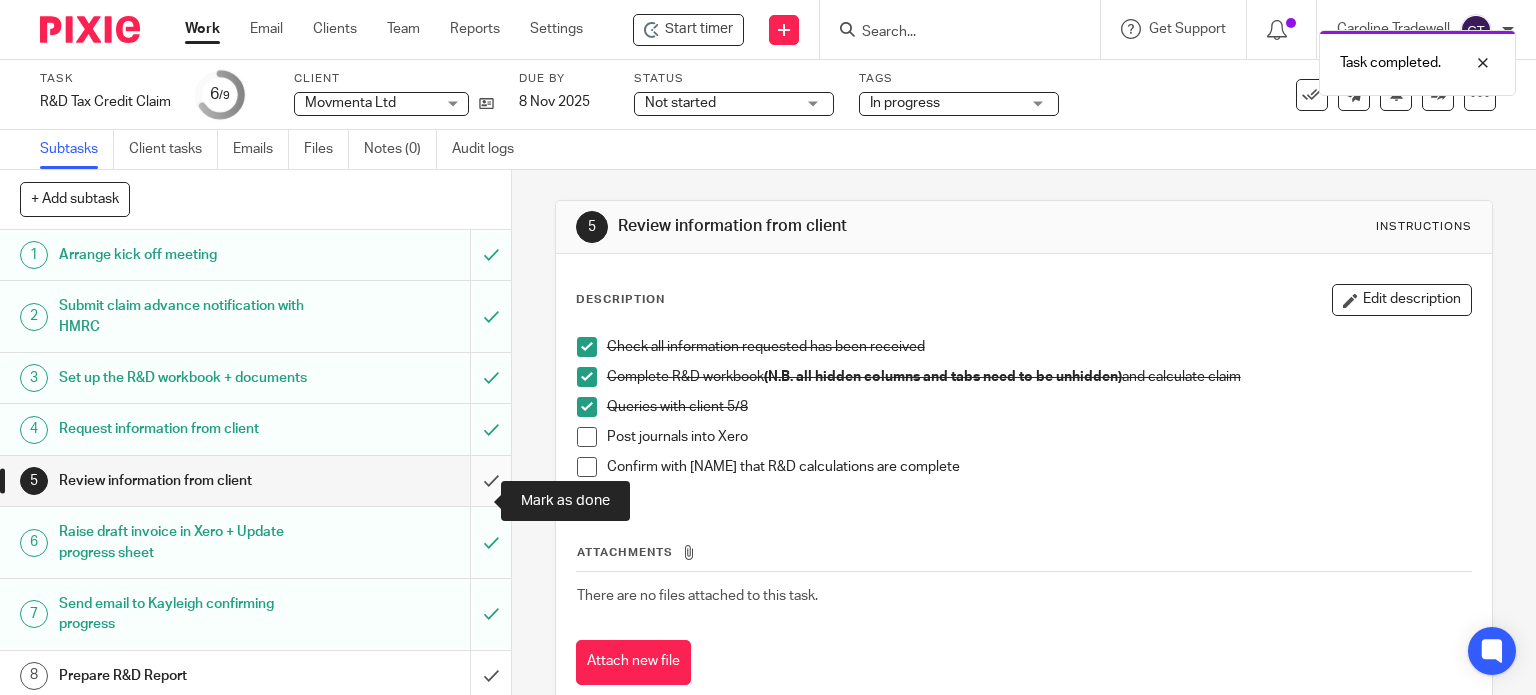 click at bounding box center [255, 481] 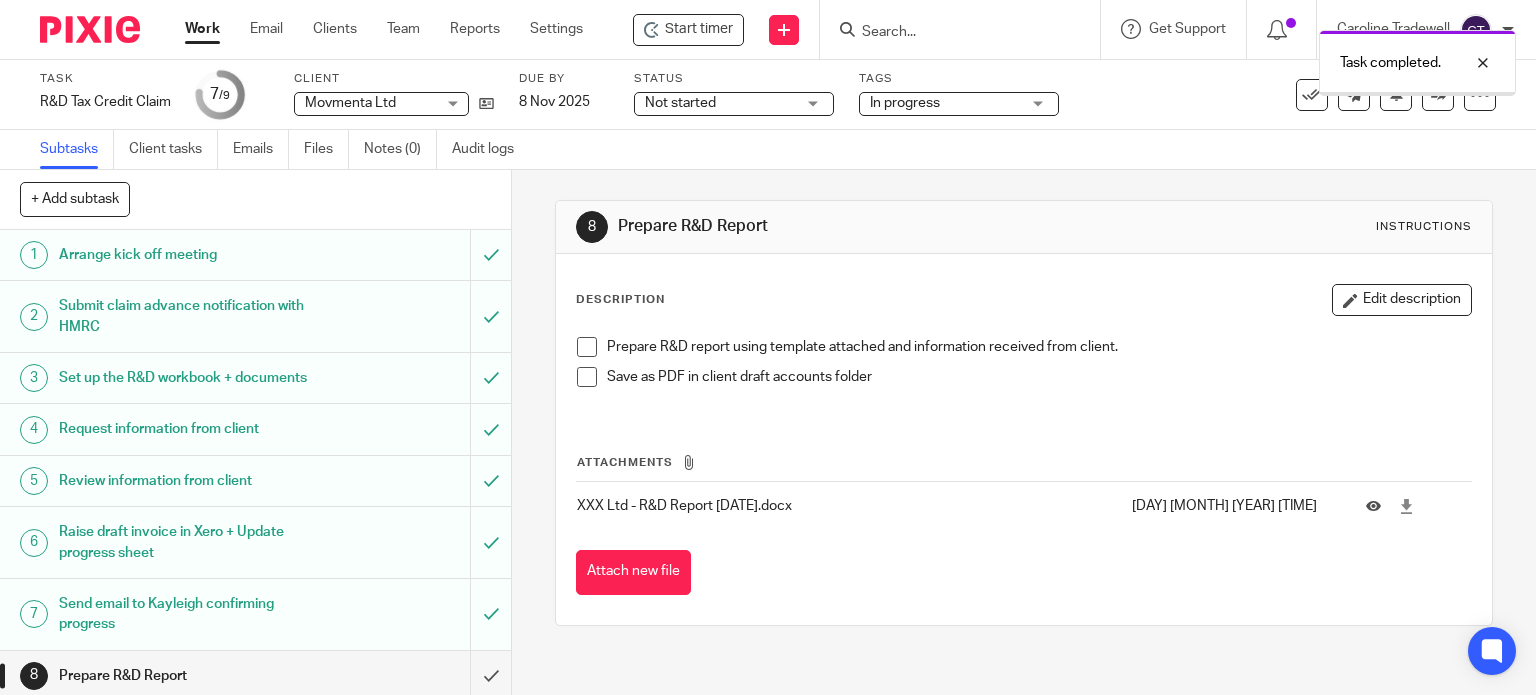 scroll, scrollTop: 0, scrollLeft: 0, axis: both 